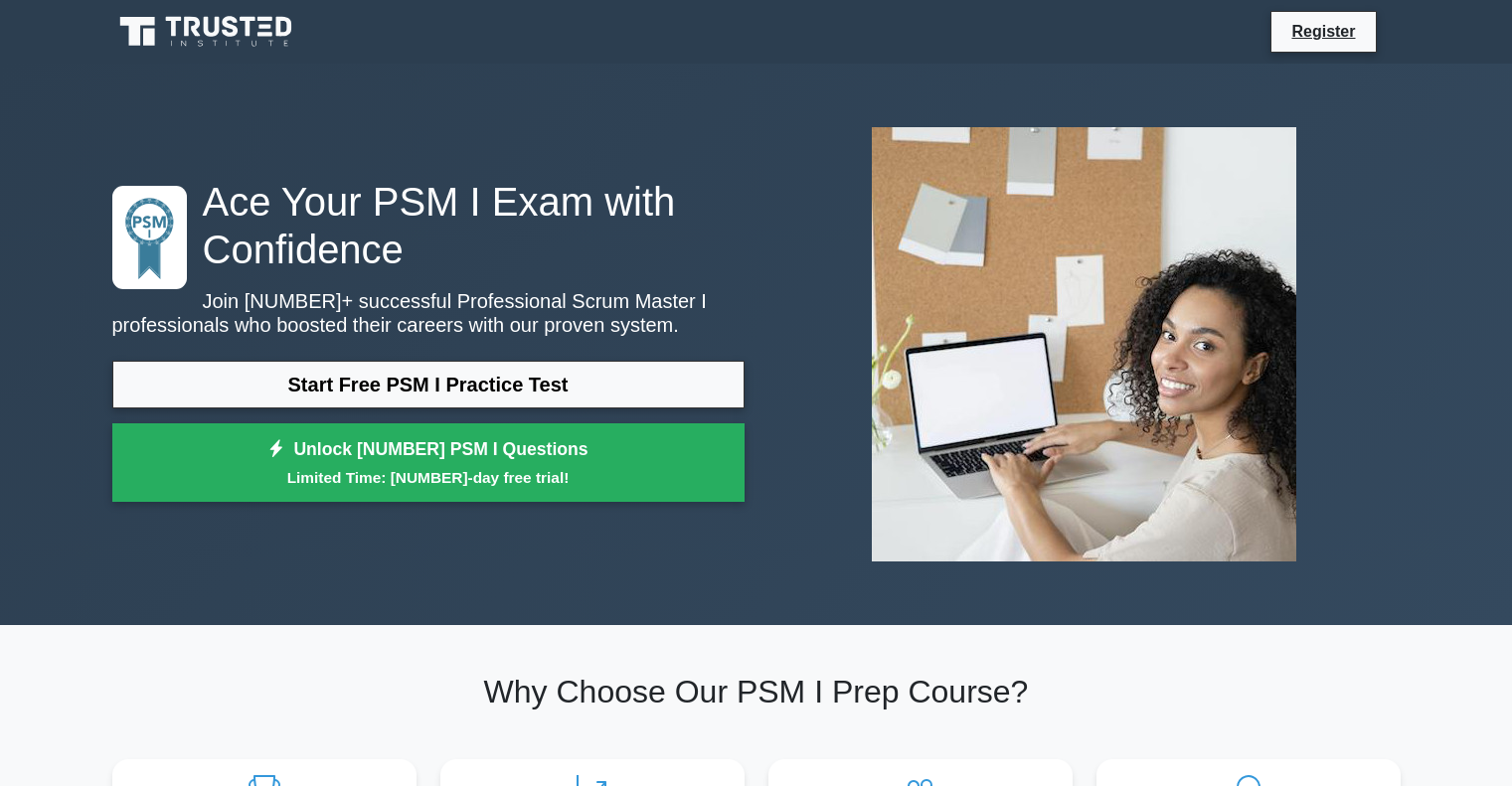 scroll, scrollTop: 0, scrollLeft: 0, axis: both 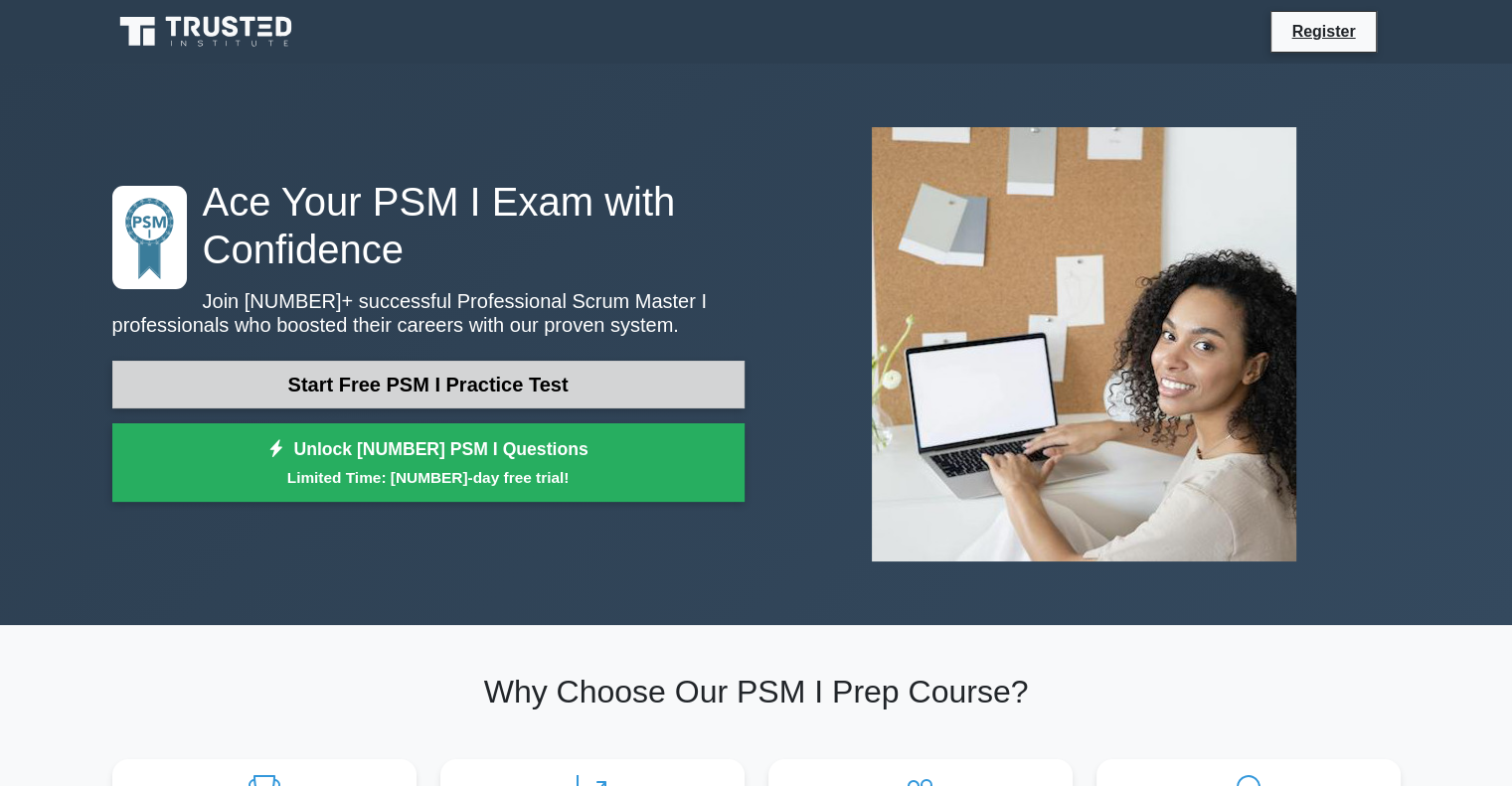 click on "Start Free PSM I Practice Test" at bounding box center (428, 385) 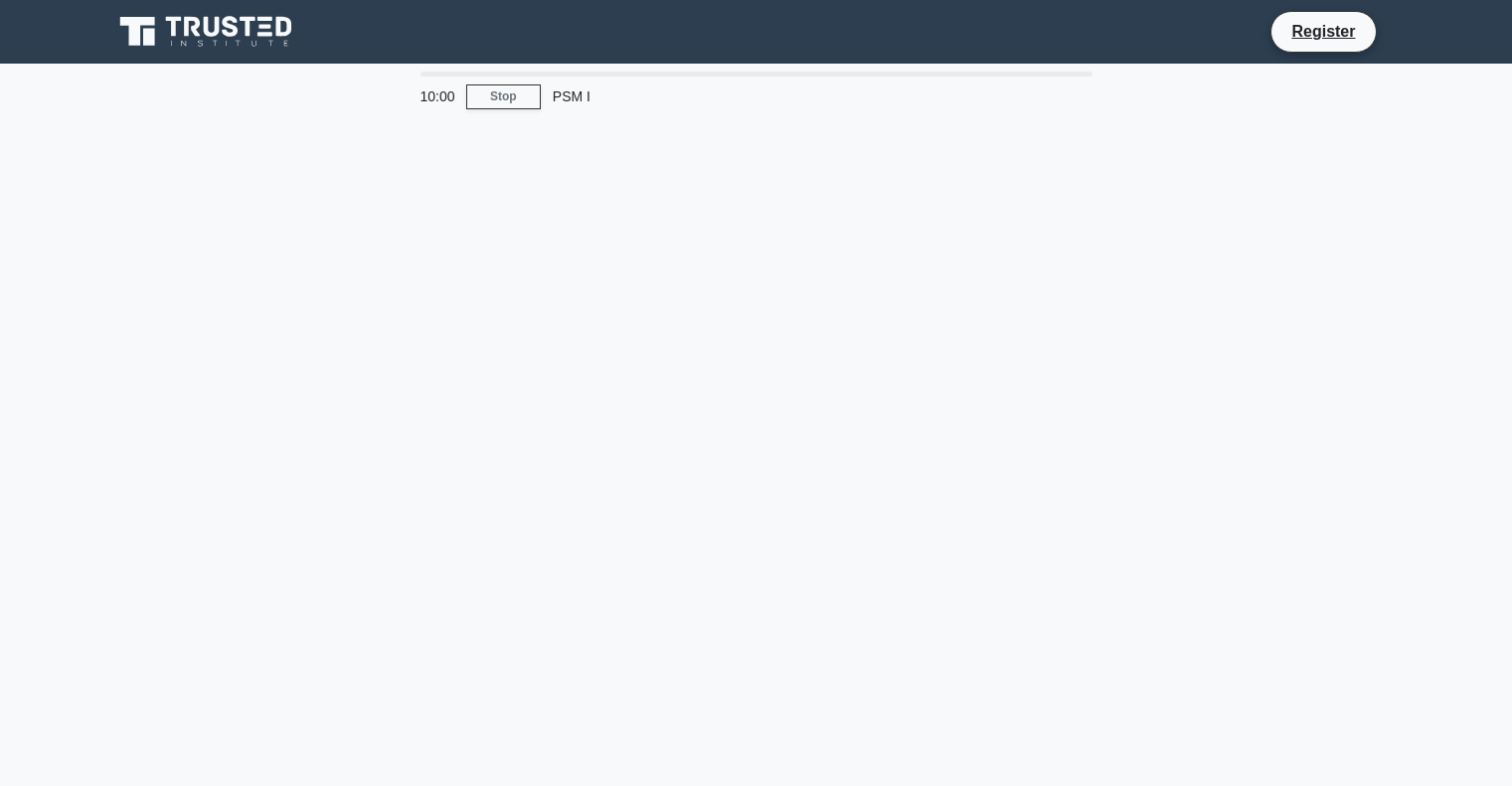 scroll, scrollTop: 0, scrollLeft: 0, axis: both 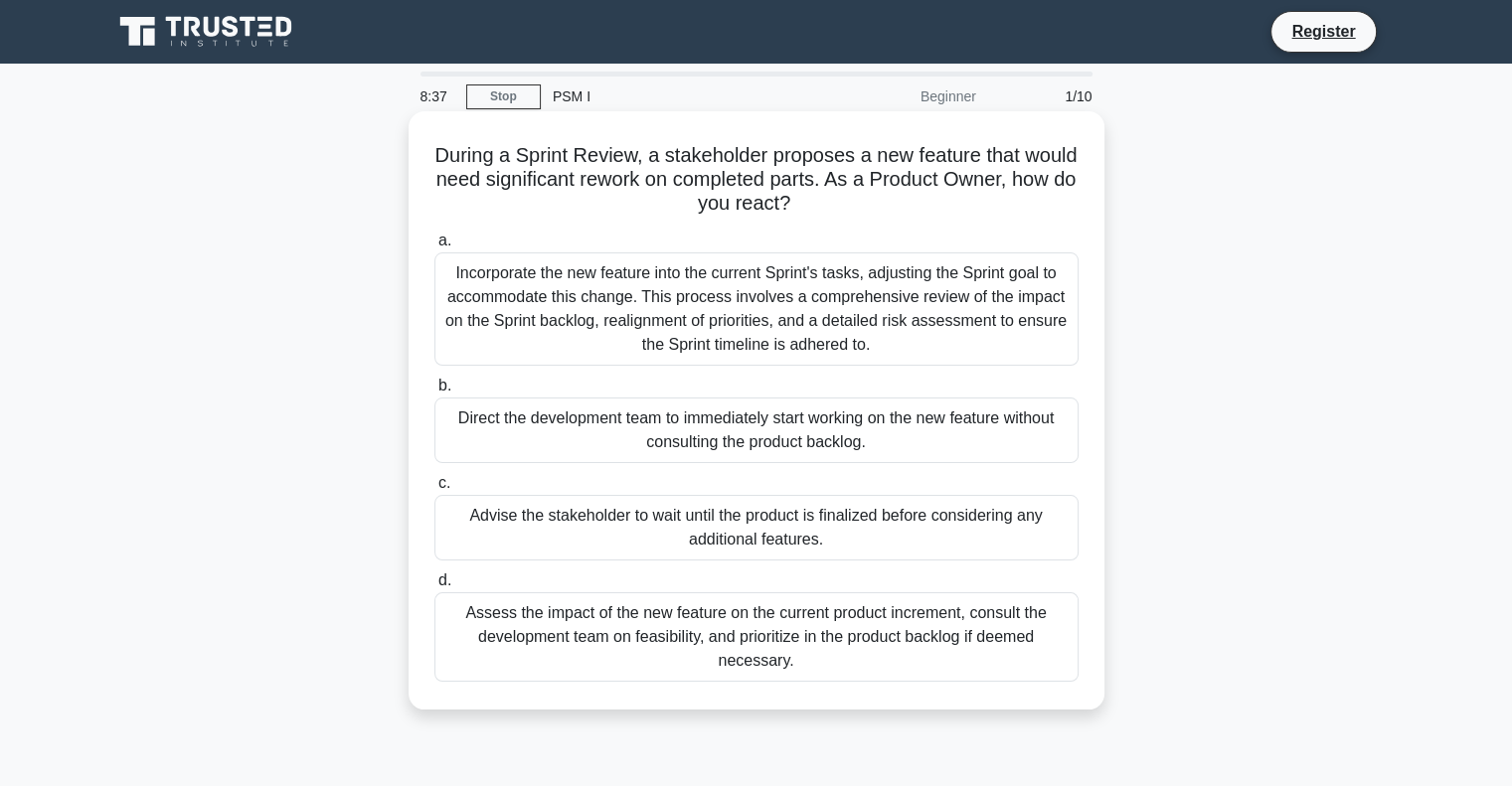 click on "Assess the impact of the new feature on the current product increment, consult the development team on feasibility, and prioritize in the product backlog if deemed necessary." at bounding box center [756, 637] 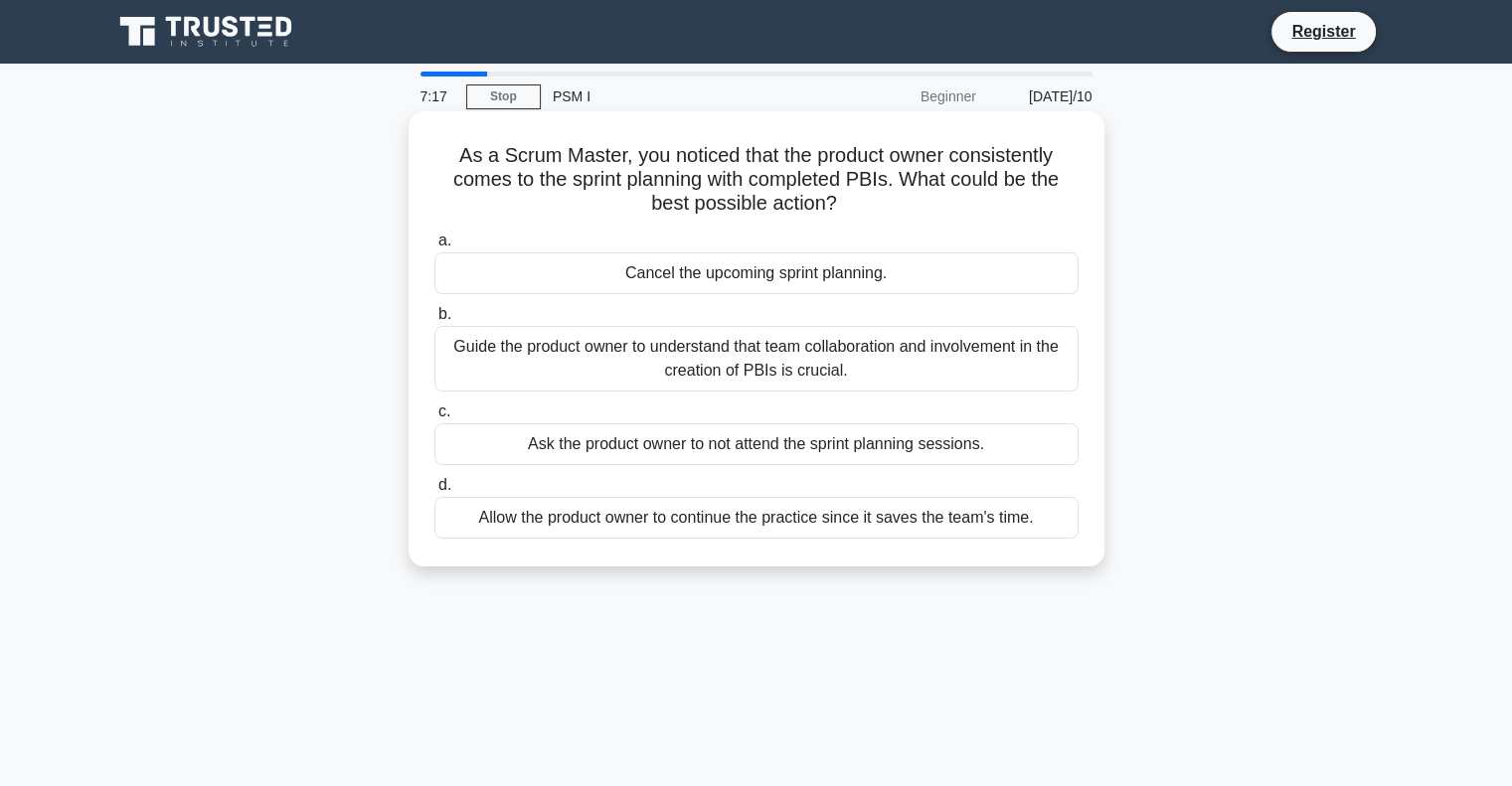 click on "Guide the product owner to understand that team collaboration and involvement in the creation of PBIs is crucial." at bounding box center [756, 359] 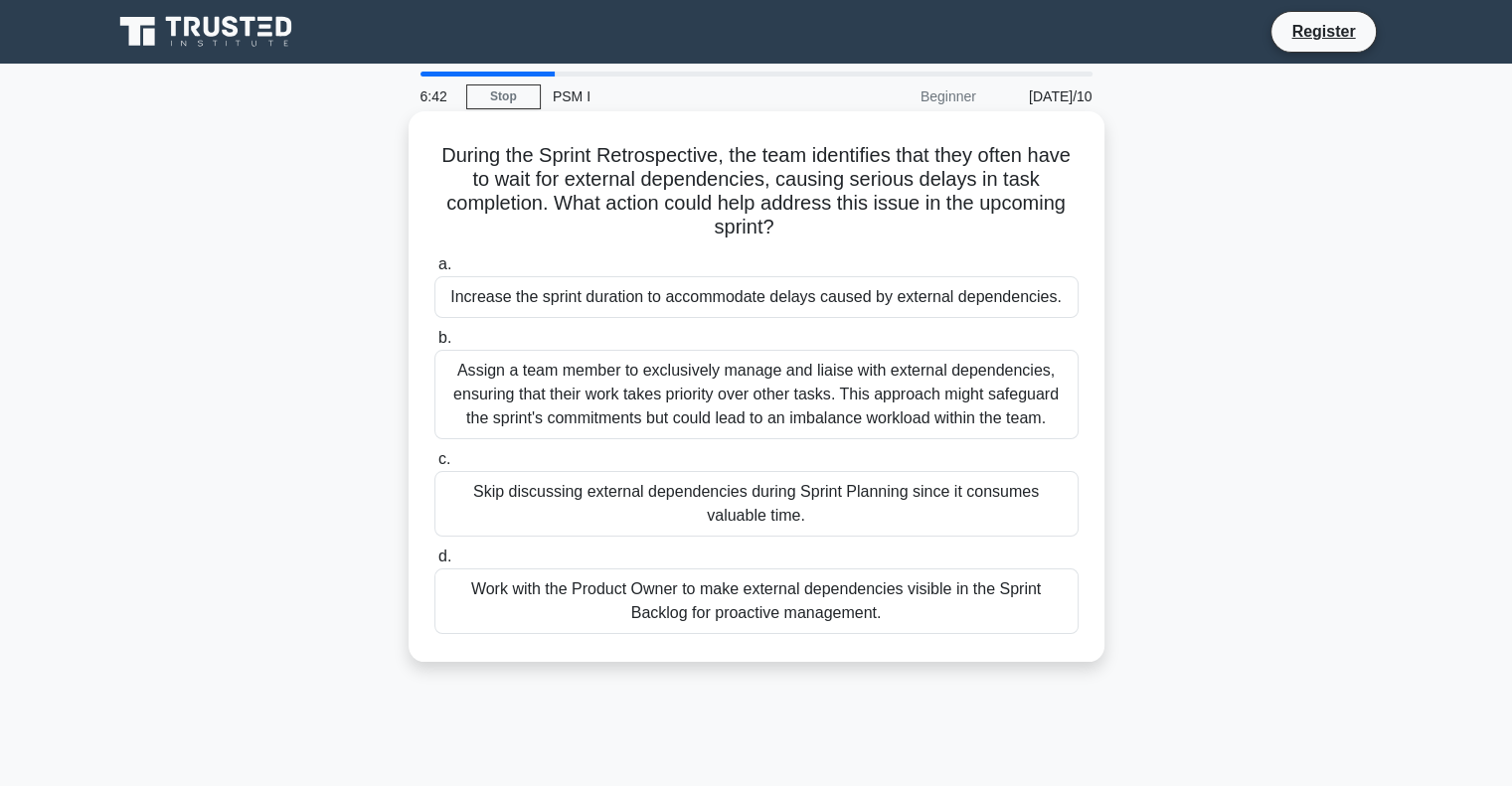 click on "Work with the Product Owner to make external dependencies visible in the Sprint Backlog for proactive management." at bounding box center (756, 601) 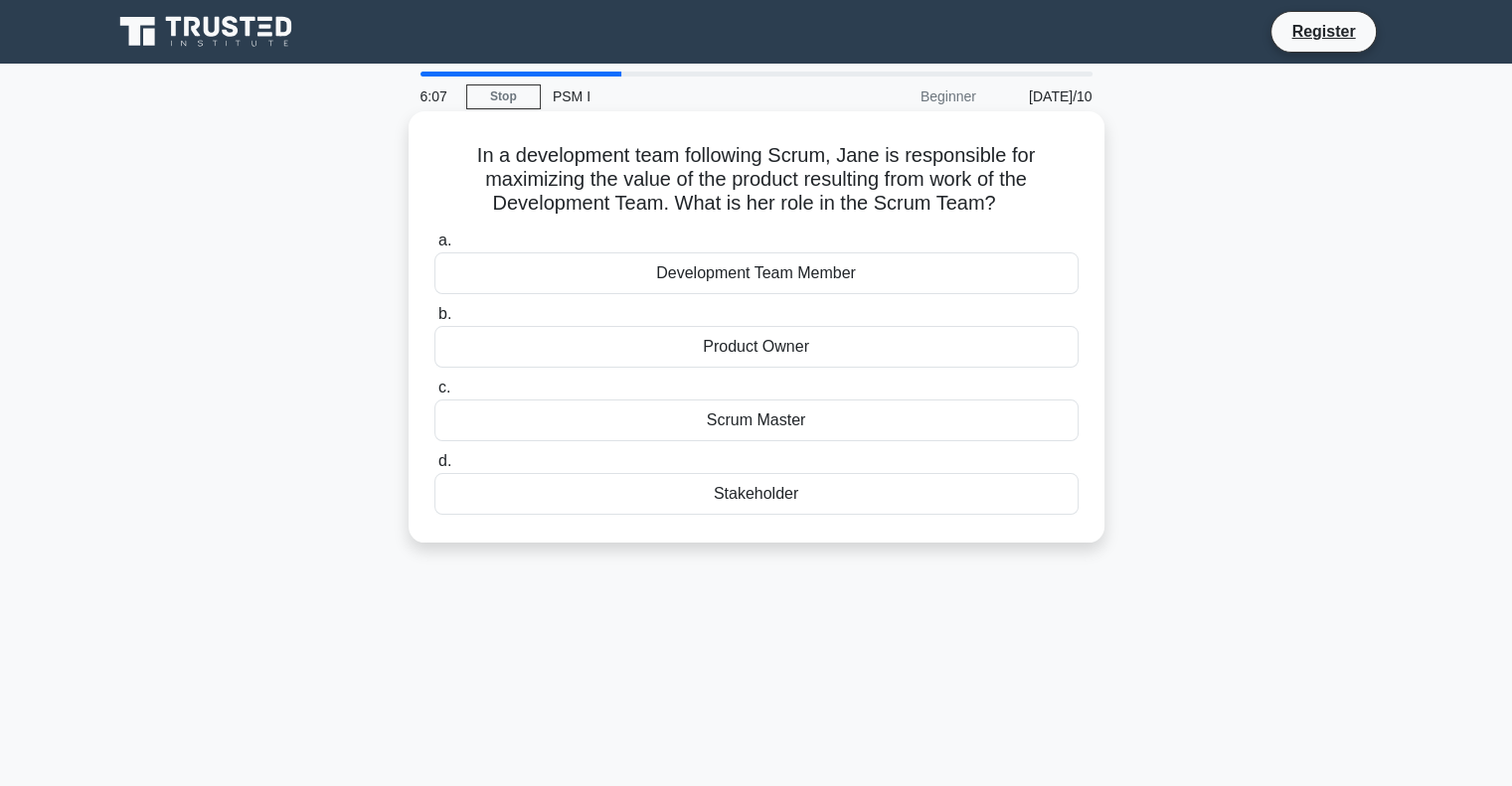 click on "Product Owner" at bounding box center (756, 347) 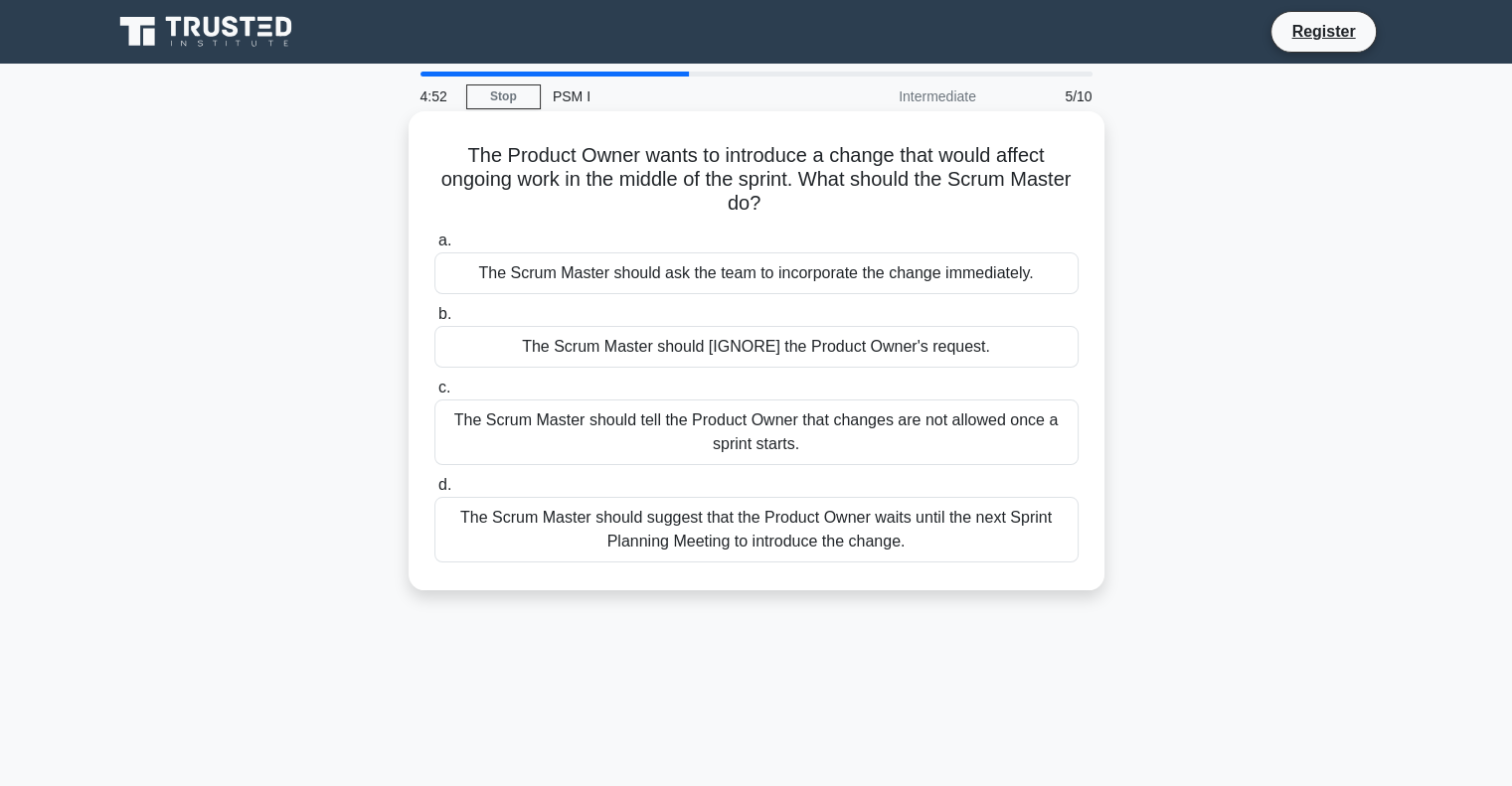 click on "The Scrum Master should suggest that the Product Owner waits until the next Sprint Planning Meeting to introduce the change." at bounding box center (756, 530) 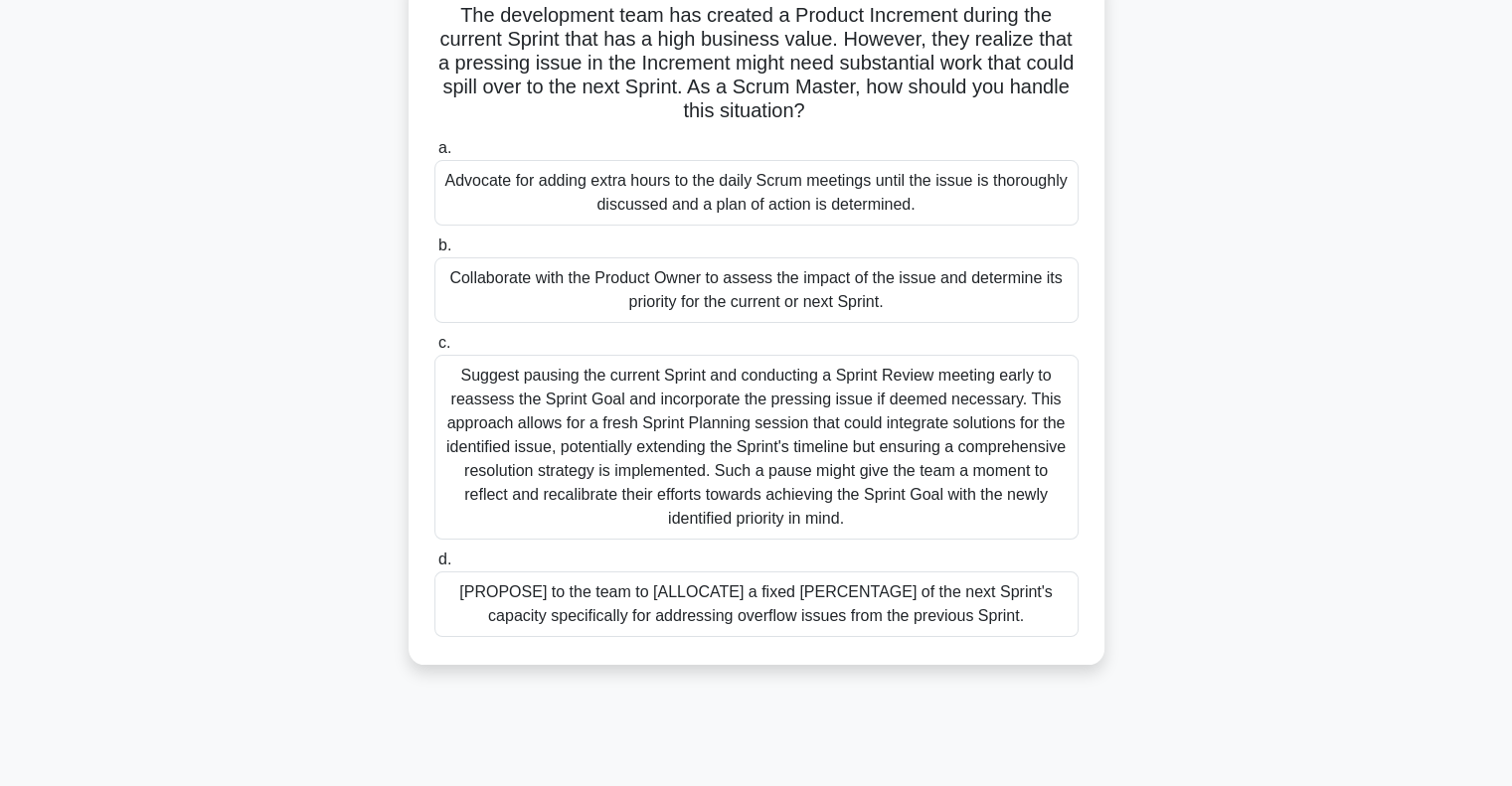 scroll, scrollTop: 199, scrollLeft: 0, axis: vertical 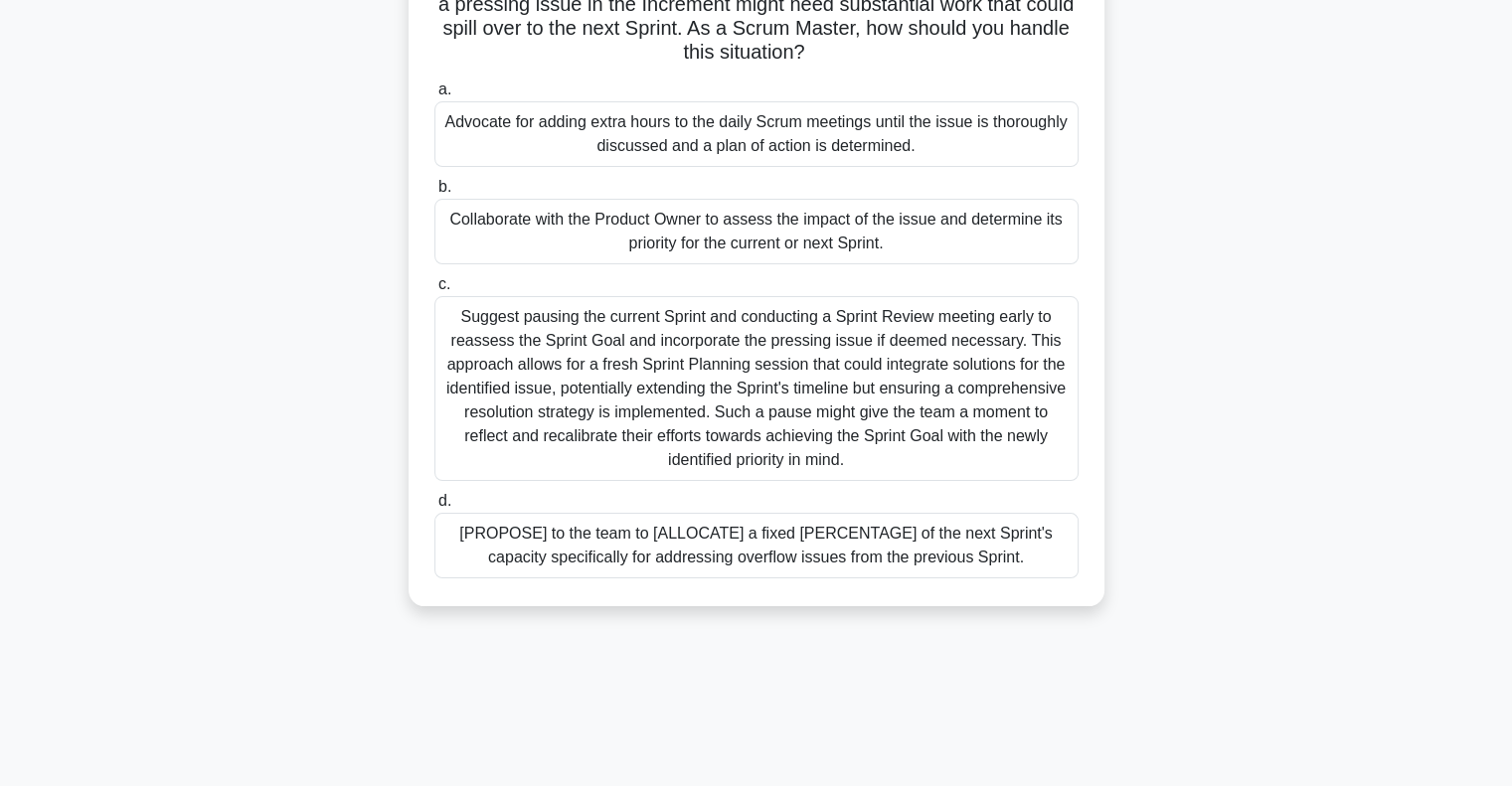 click on "Propose to the team to allocate a fixed percentage of the next Sprint's capacity specifically for addressing overflow issues from the previous Sprint." at bounding box center (756, 546) 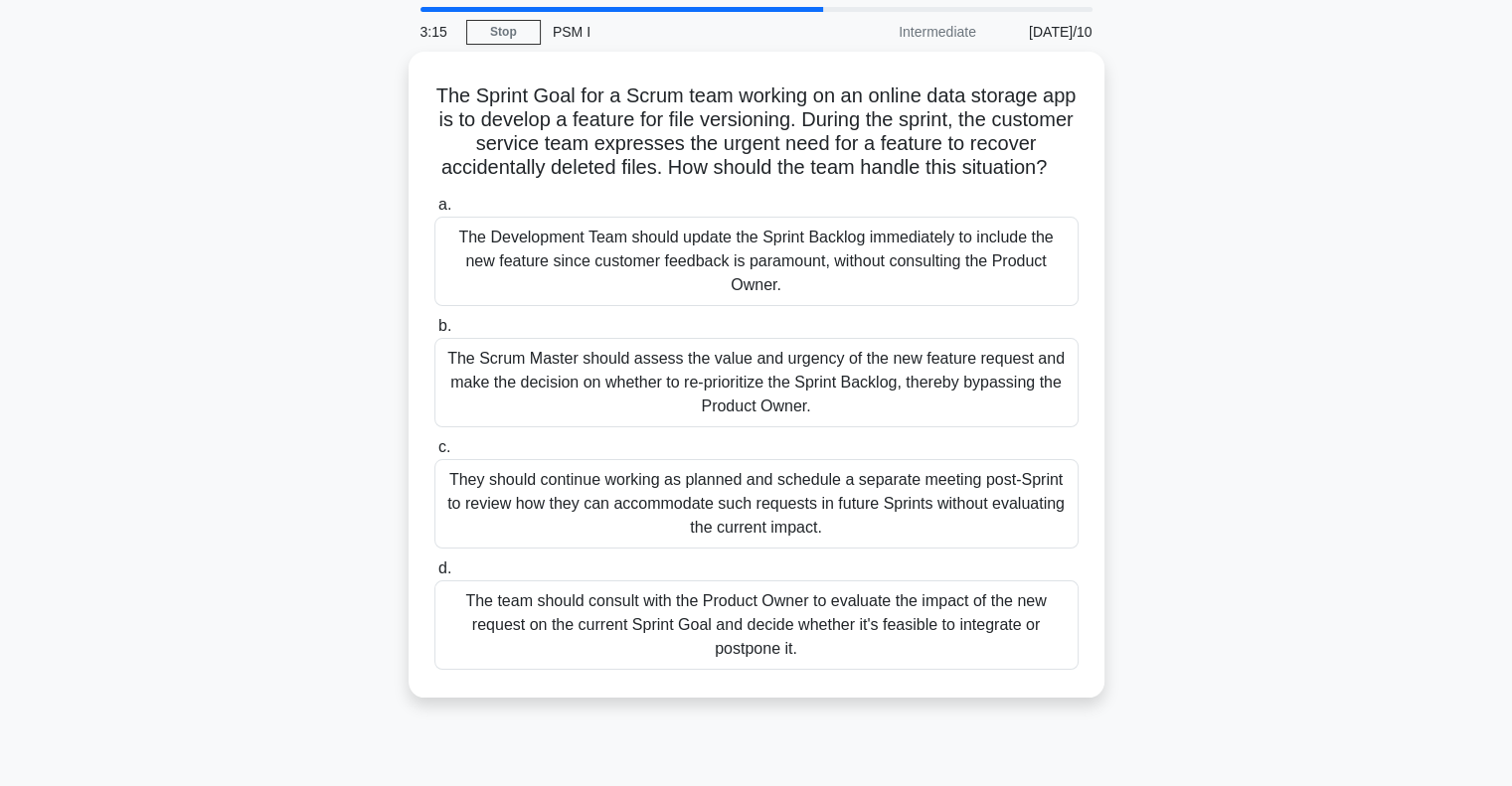 scroll, scrollTop: 99, scrollLeft: 0, axis: vertical 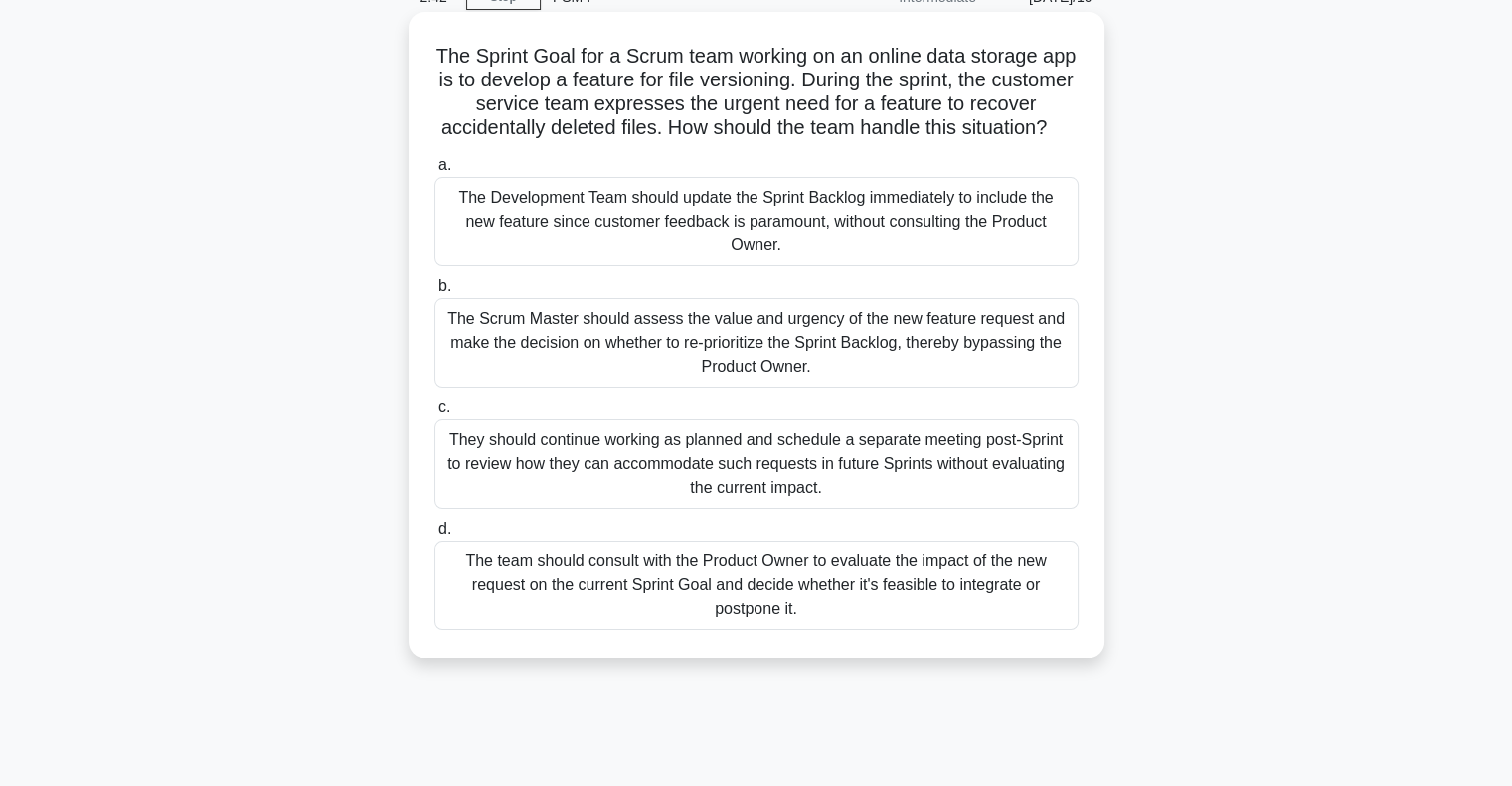 click on "The team should consult with the Product Owner to evaluate the impact of the new request on the current Sprint Goal and decide whether it's feasible to integrate or postpone it." at bounding box center (756, 585) 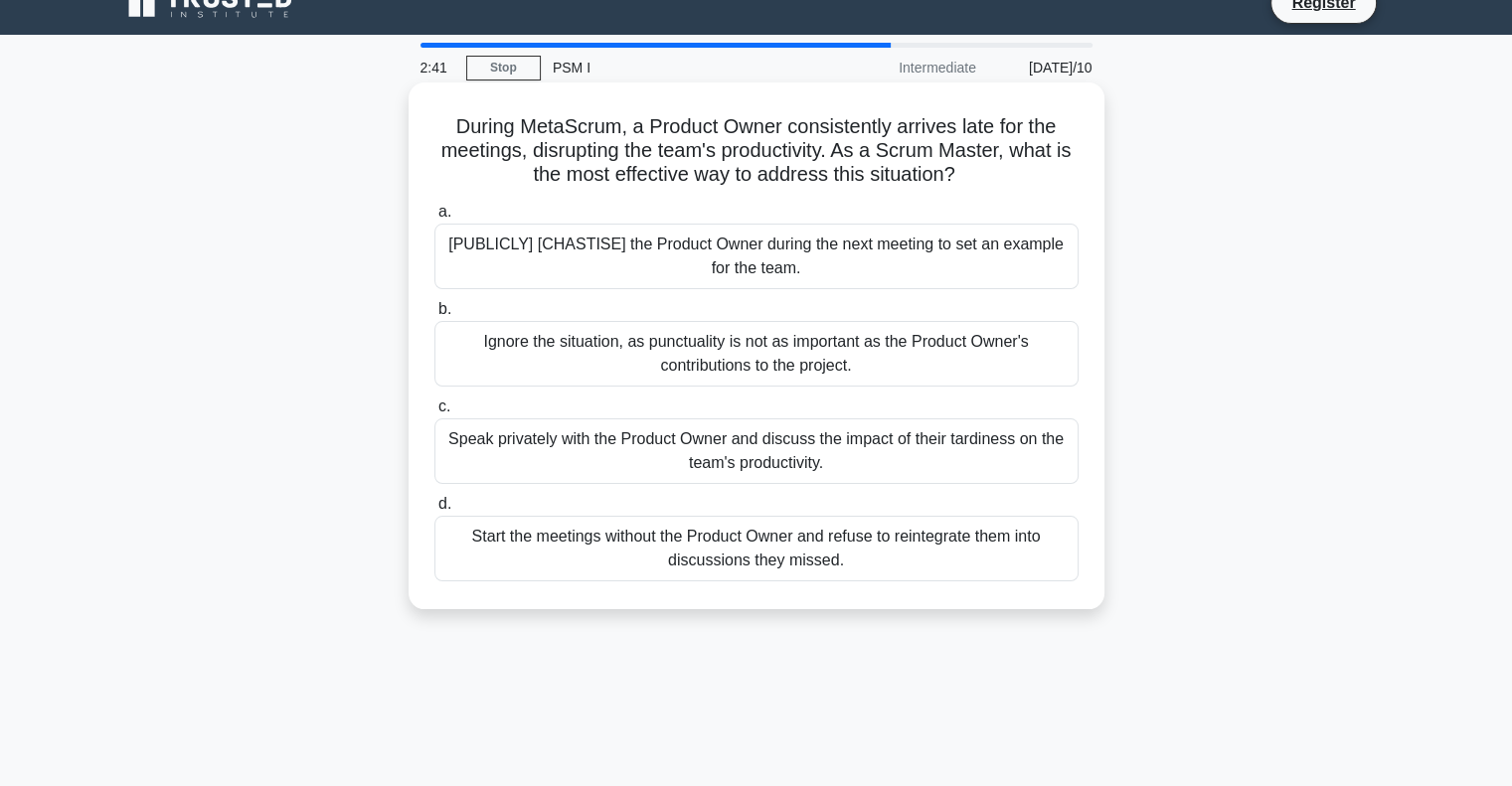 scroll, scrollTop: 0, scrollLeft: 0, axis: both 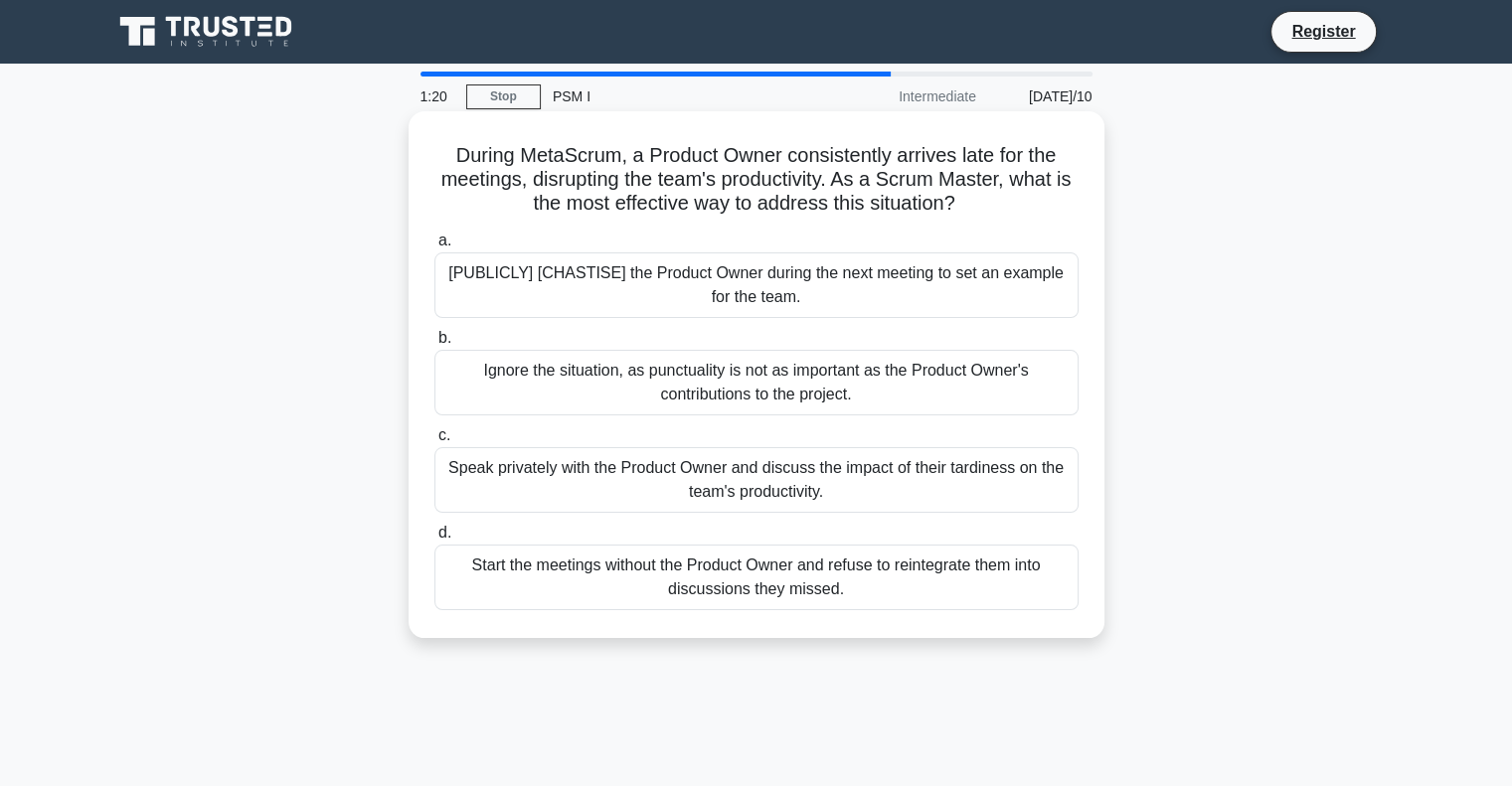 click on "Speak privately with the Product Owner and discuss the impact of their tardiness on the team's productivity." at bounding box center [756, 480] 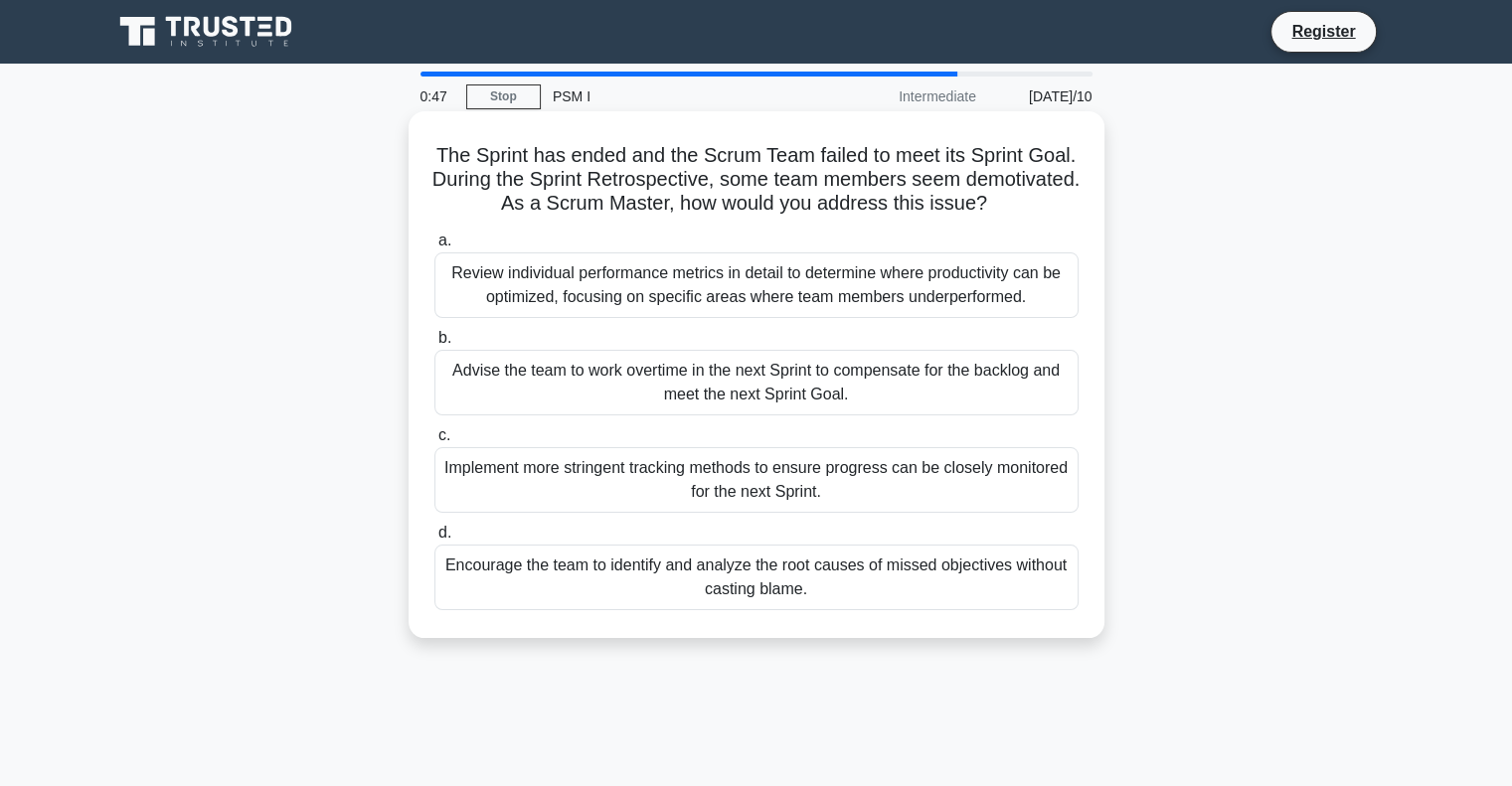 click on "Encourage the team to identify and analyze the root causes of missed objectives without casting blame." at bounding box center [756, 577] 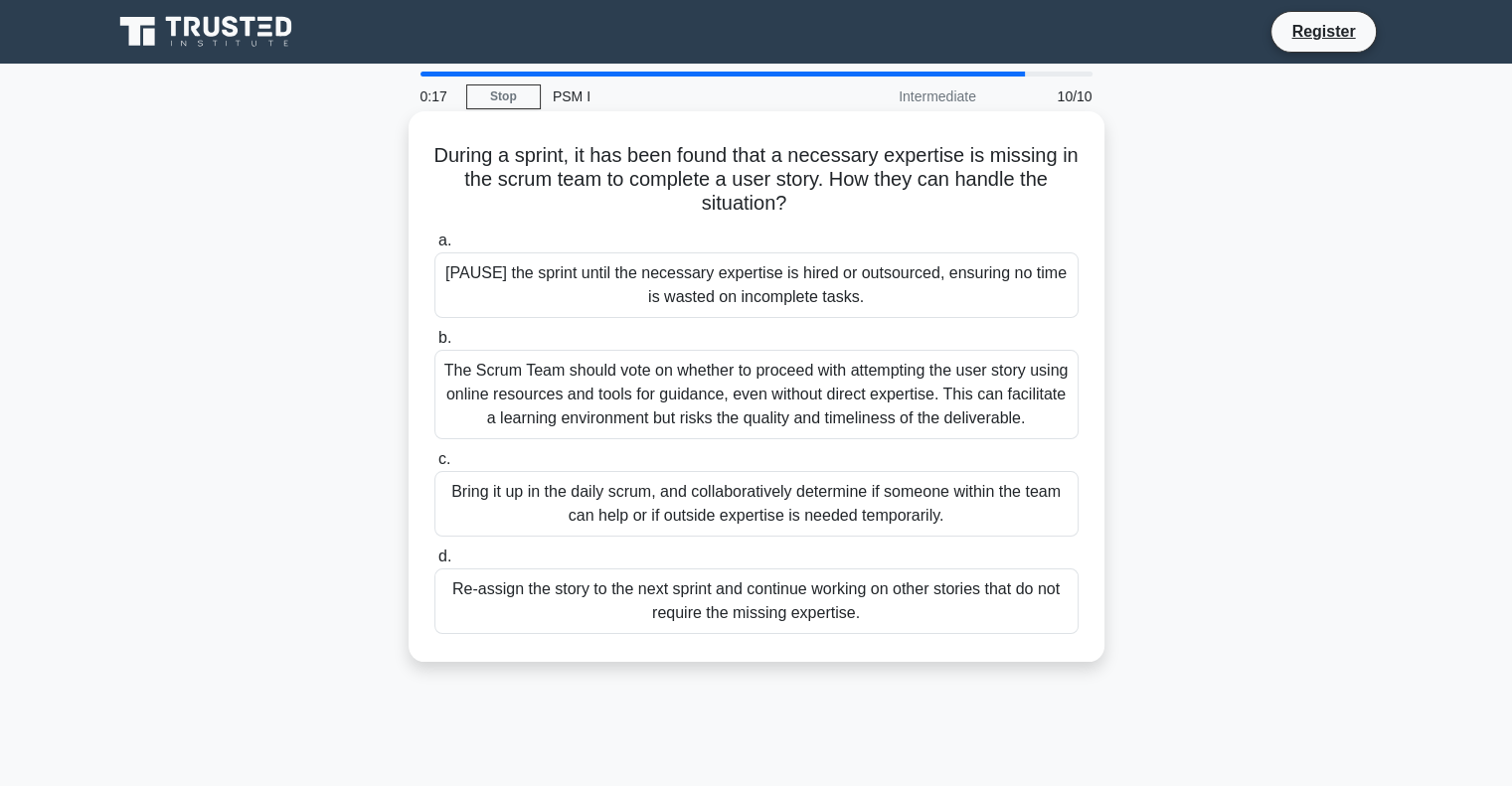 click on "The Scrum Team should vote on whether to proceed with attempting the user story using online resources and tools for guidance, even without direct expertise. This can facilitate a learning environment but risks the quality and timeliness of the deliverable." at bounding box center (756, 394) 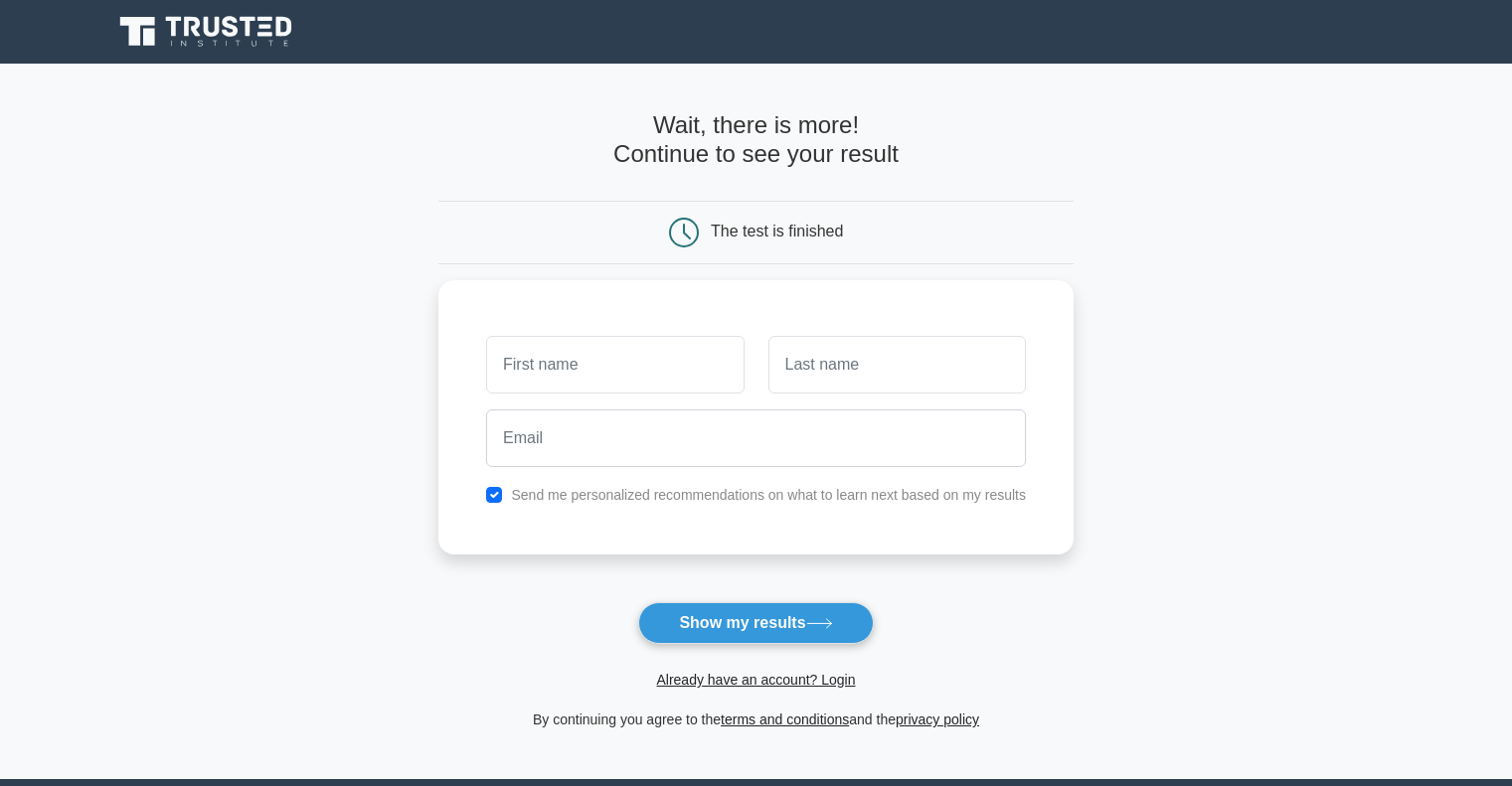 scroll, scrollTop: 0, scrollLeft: 0, axis: both 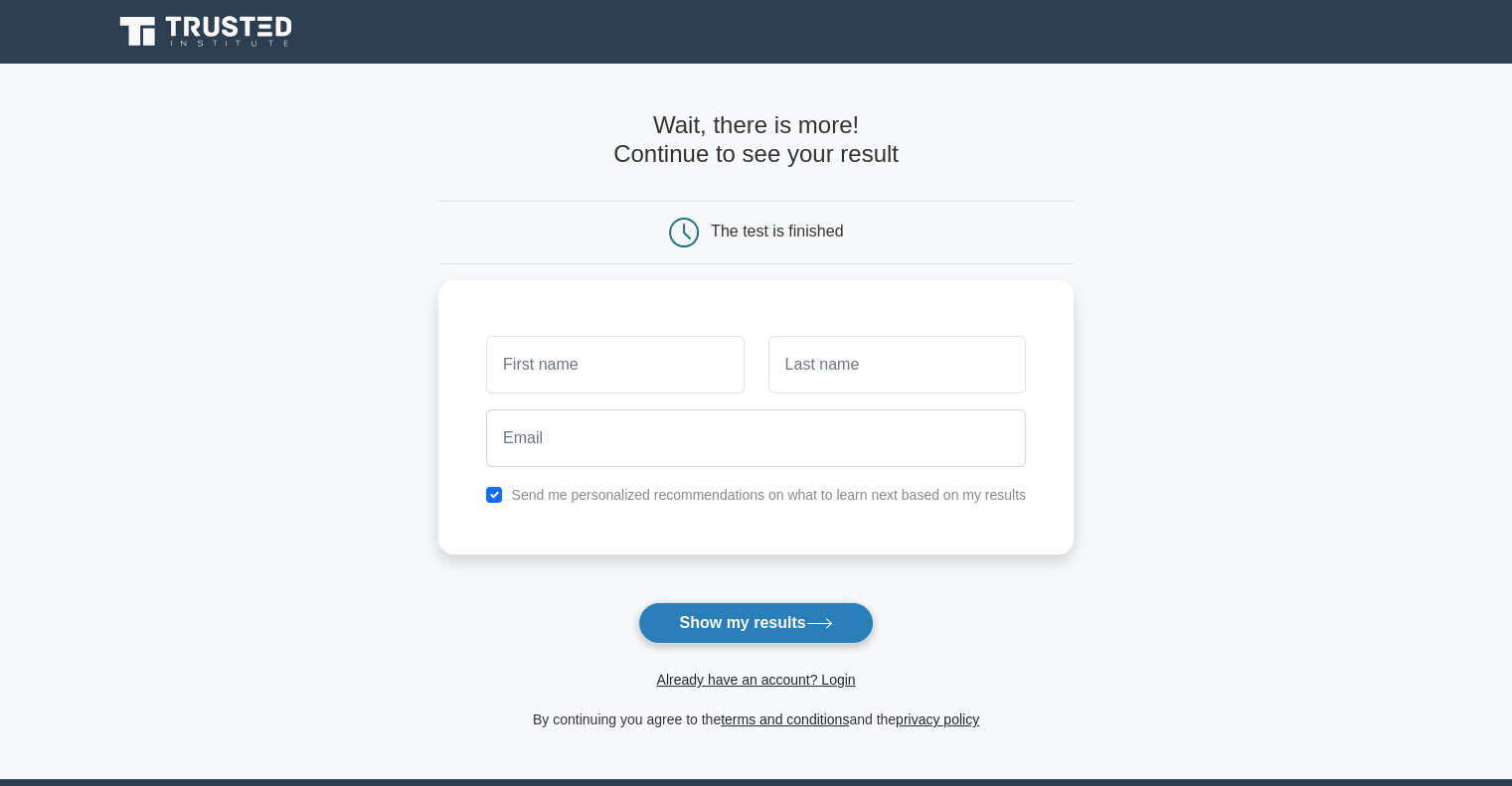 click on "Show my results" at bounding box center [756, 623] 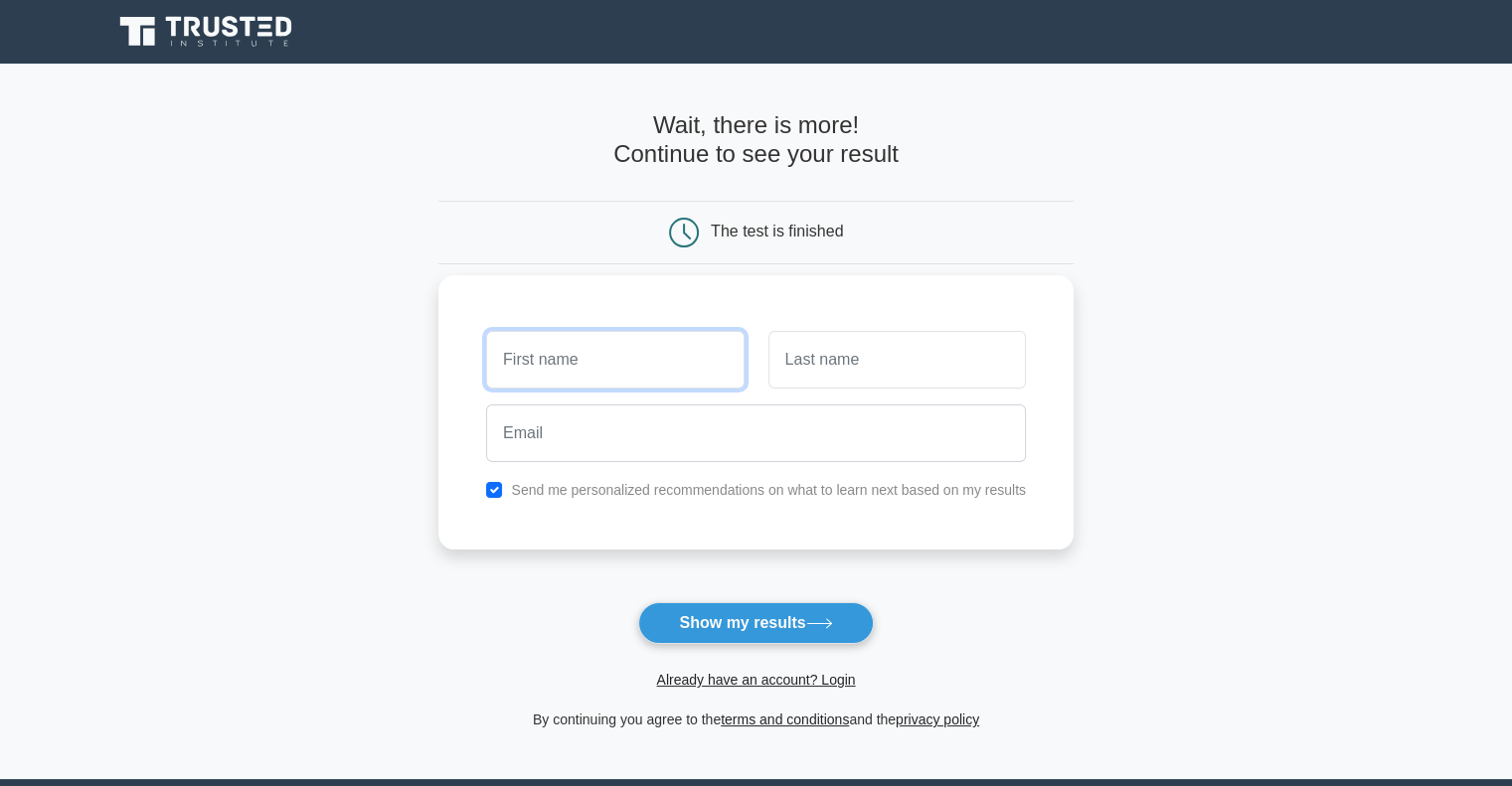 click at bounding box center [614, 360] 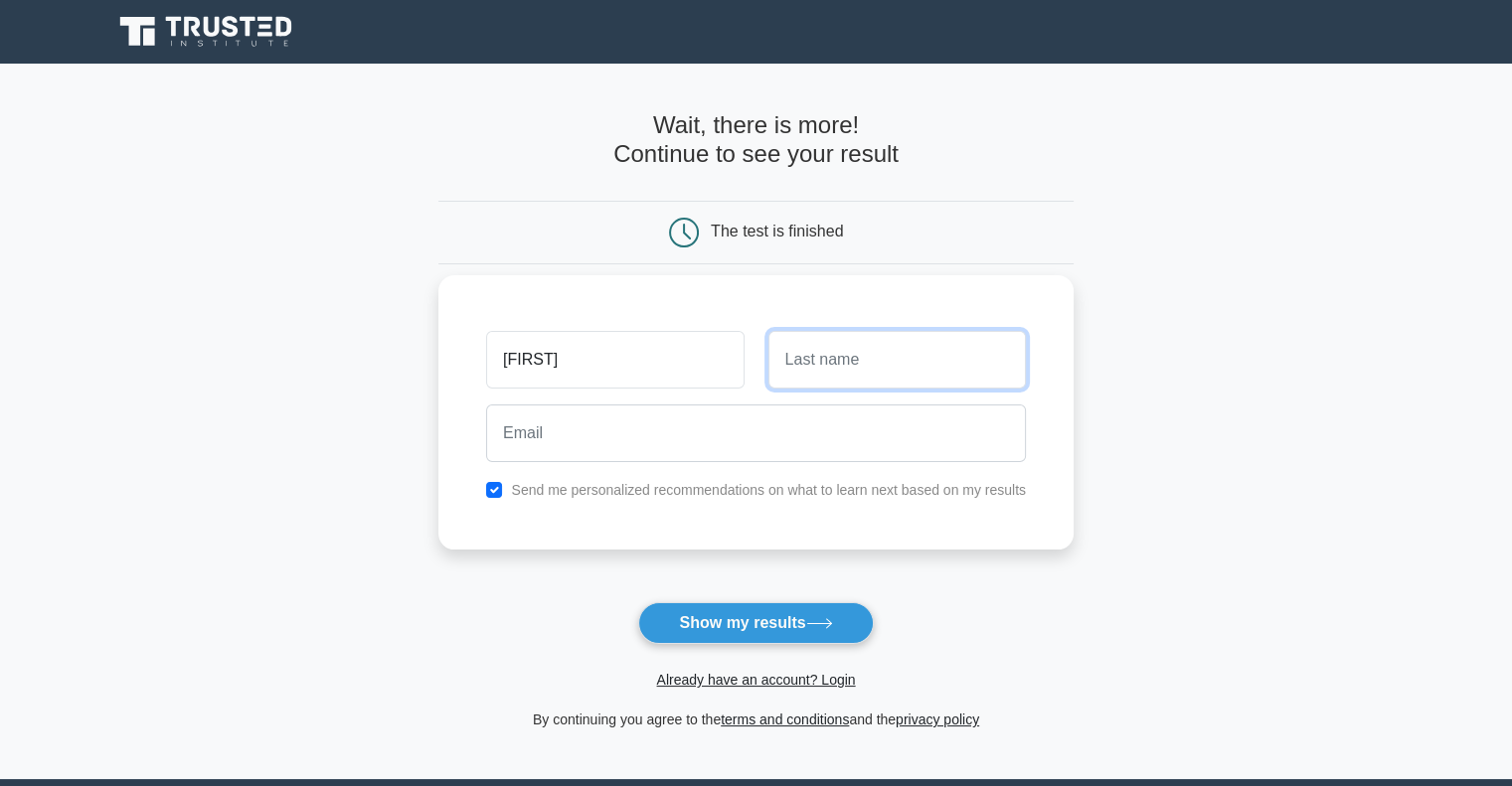 click at bounding box center [897, 360] 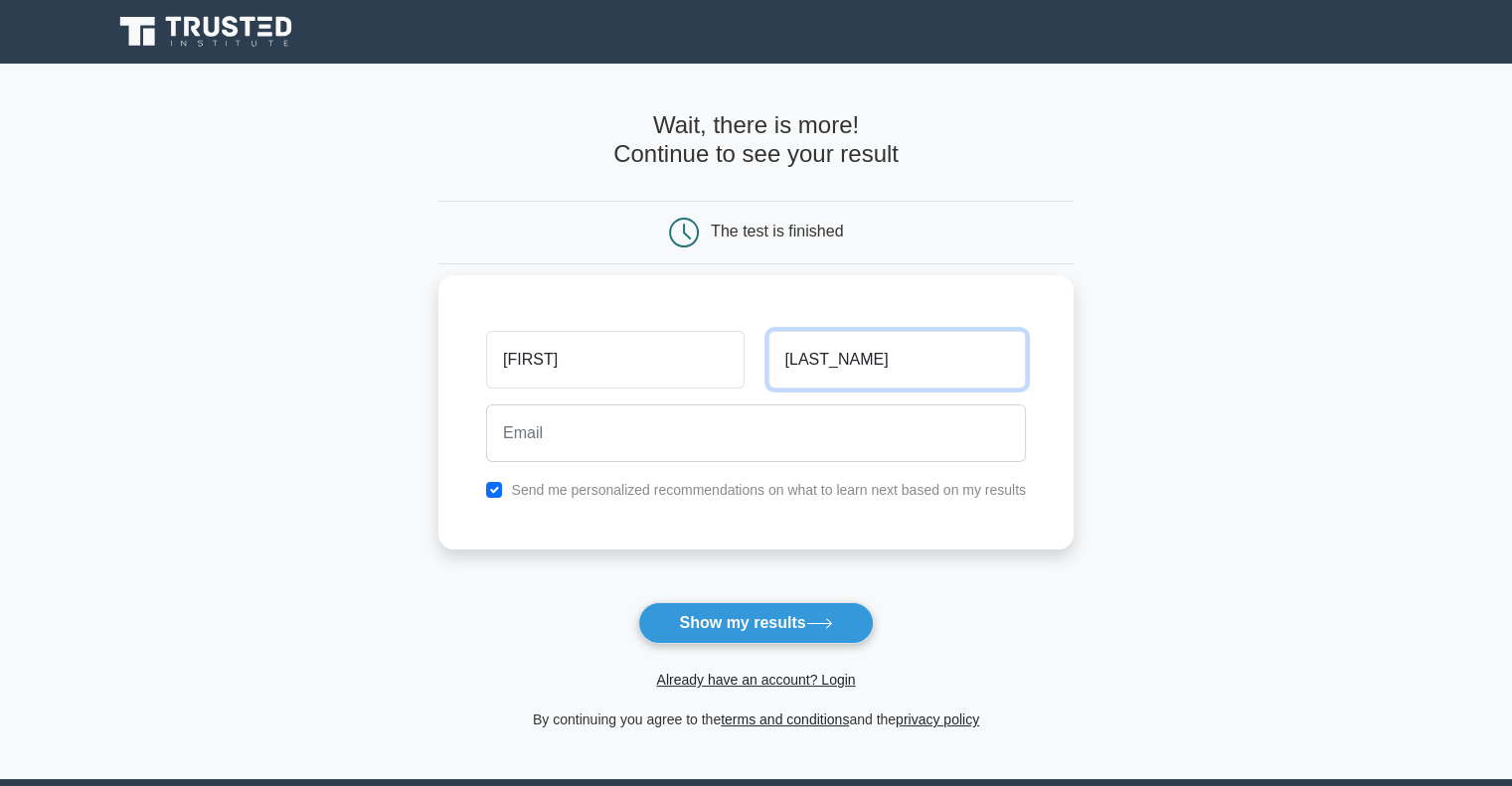 type on "perez" 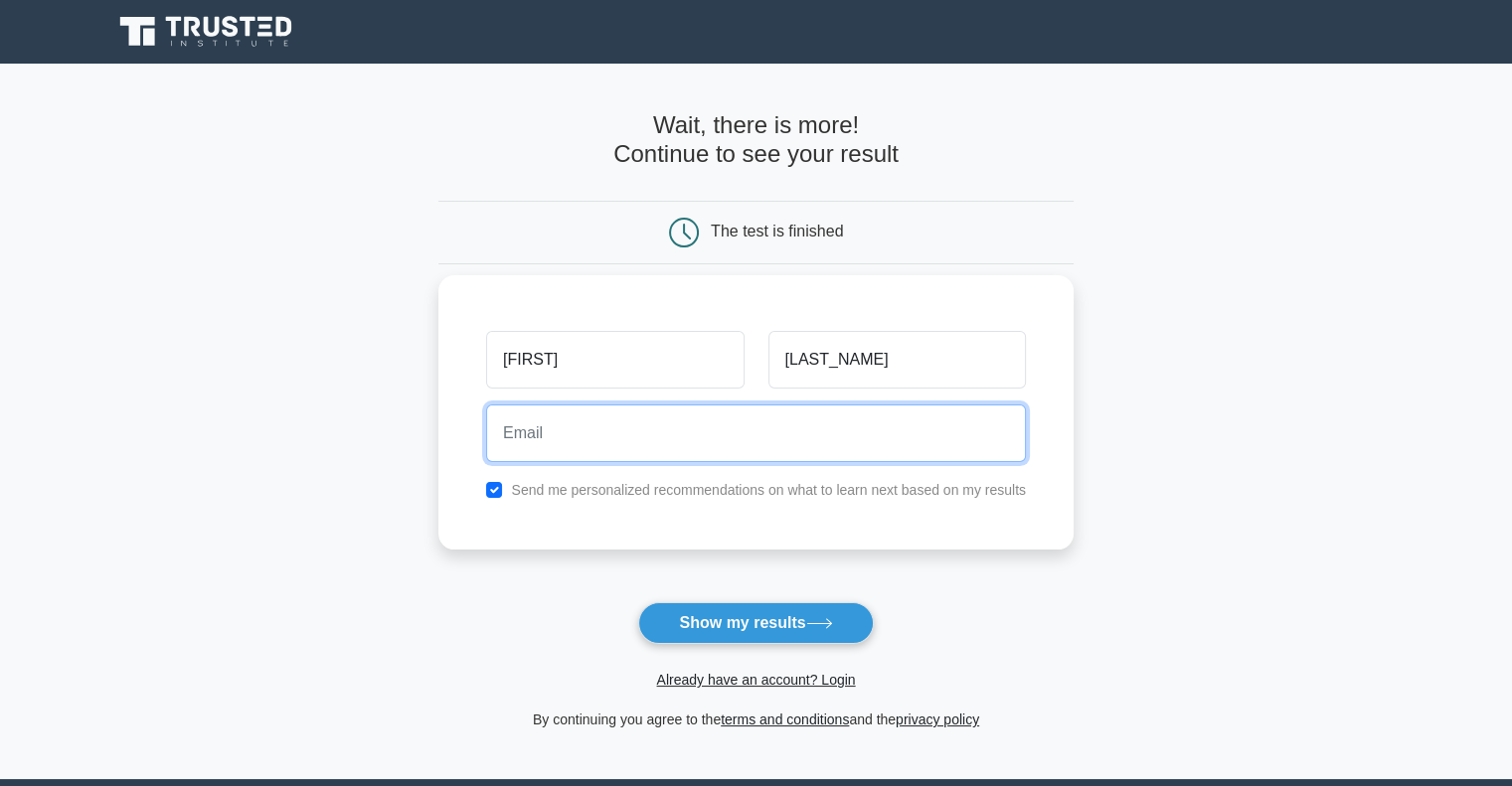 click at bounding box center (756, 433) 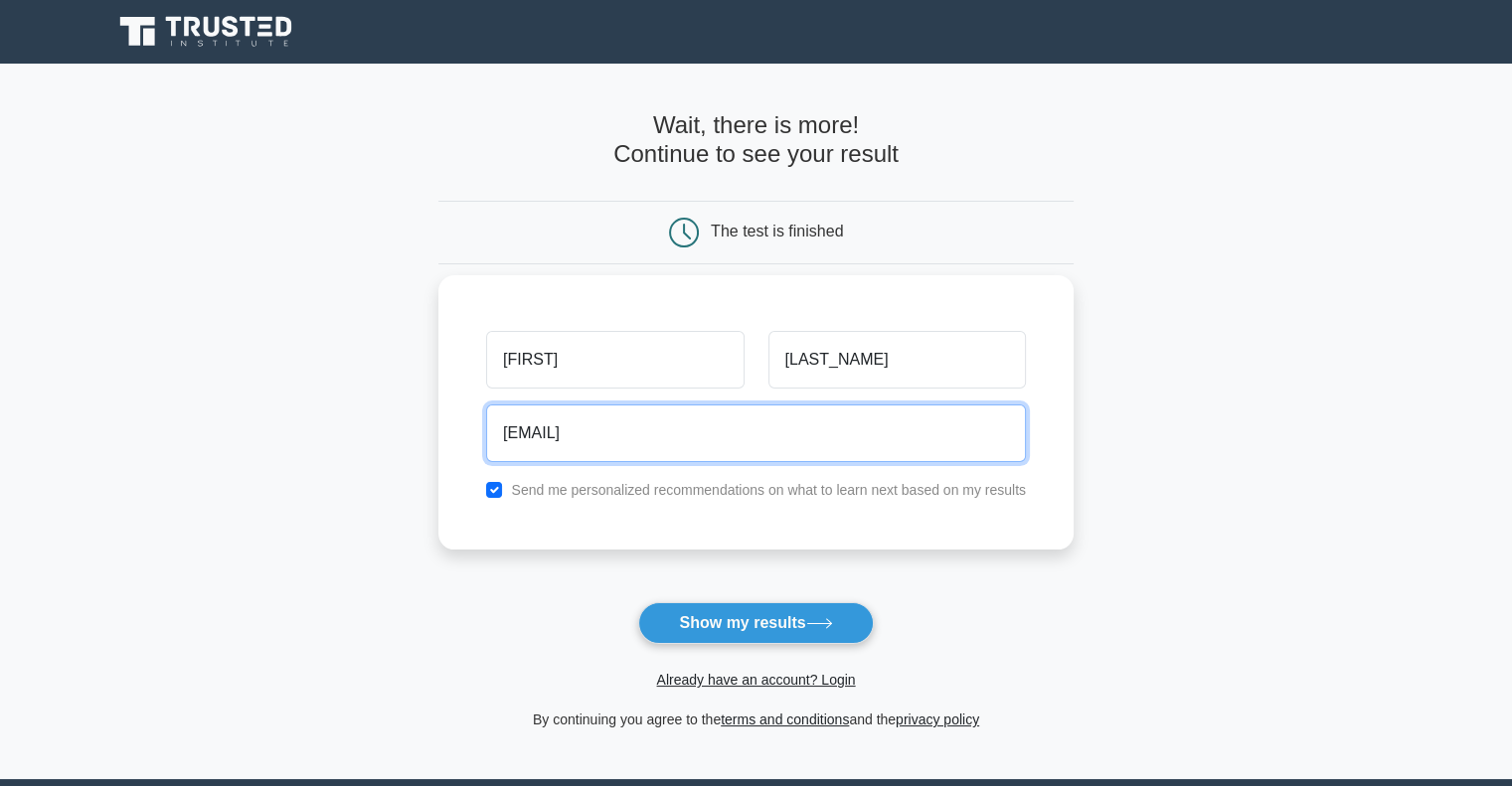 type on "rafa@gmail.com" 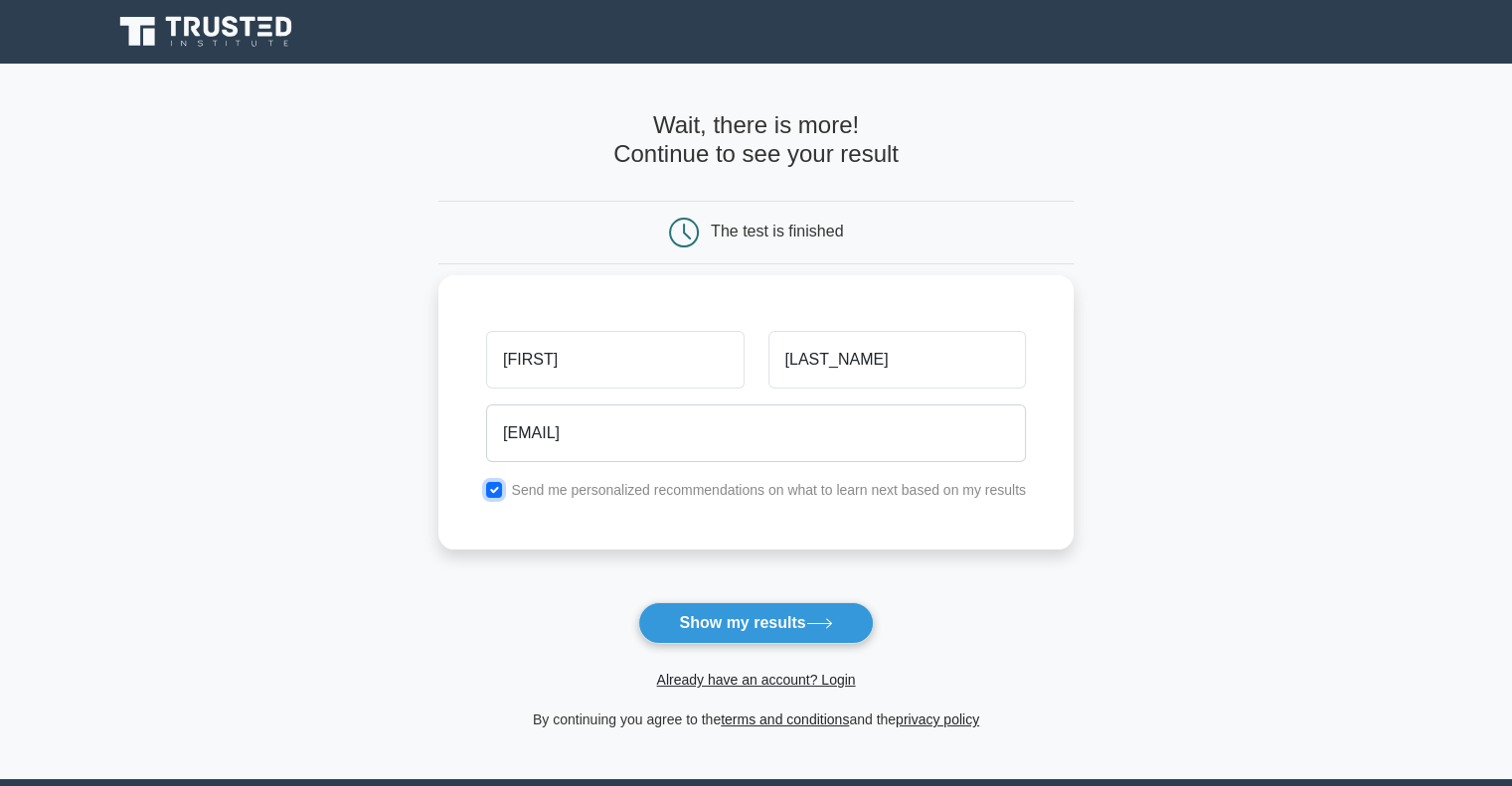 click at bounding box center [494, 490] 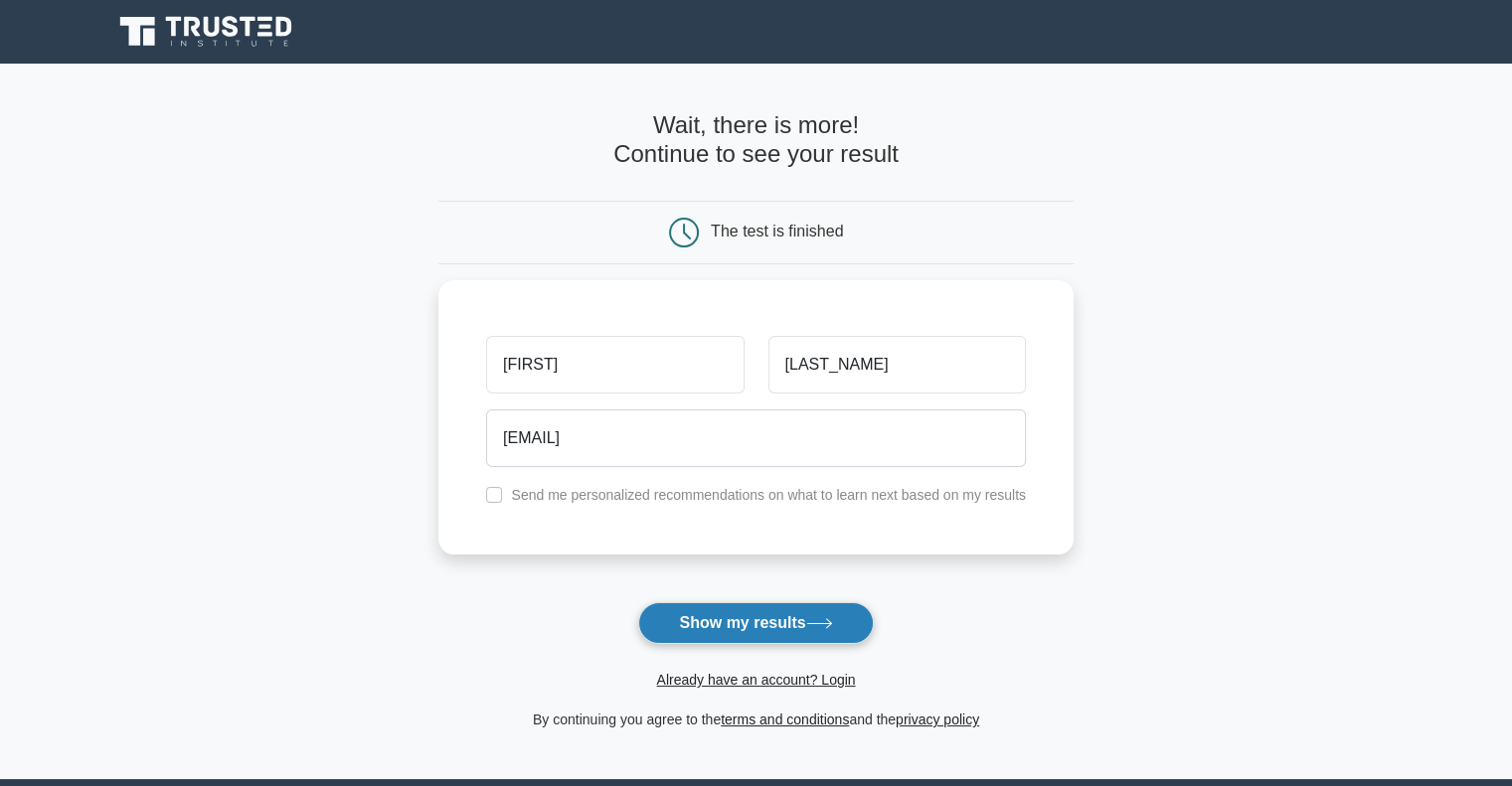 click on "Show my results" at bounding box center [756, 623] 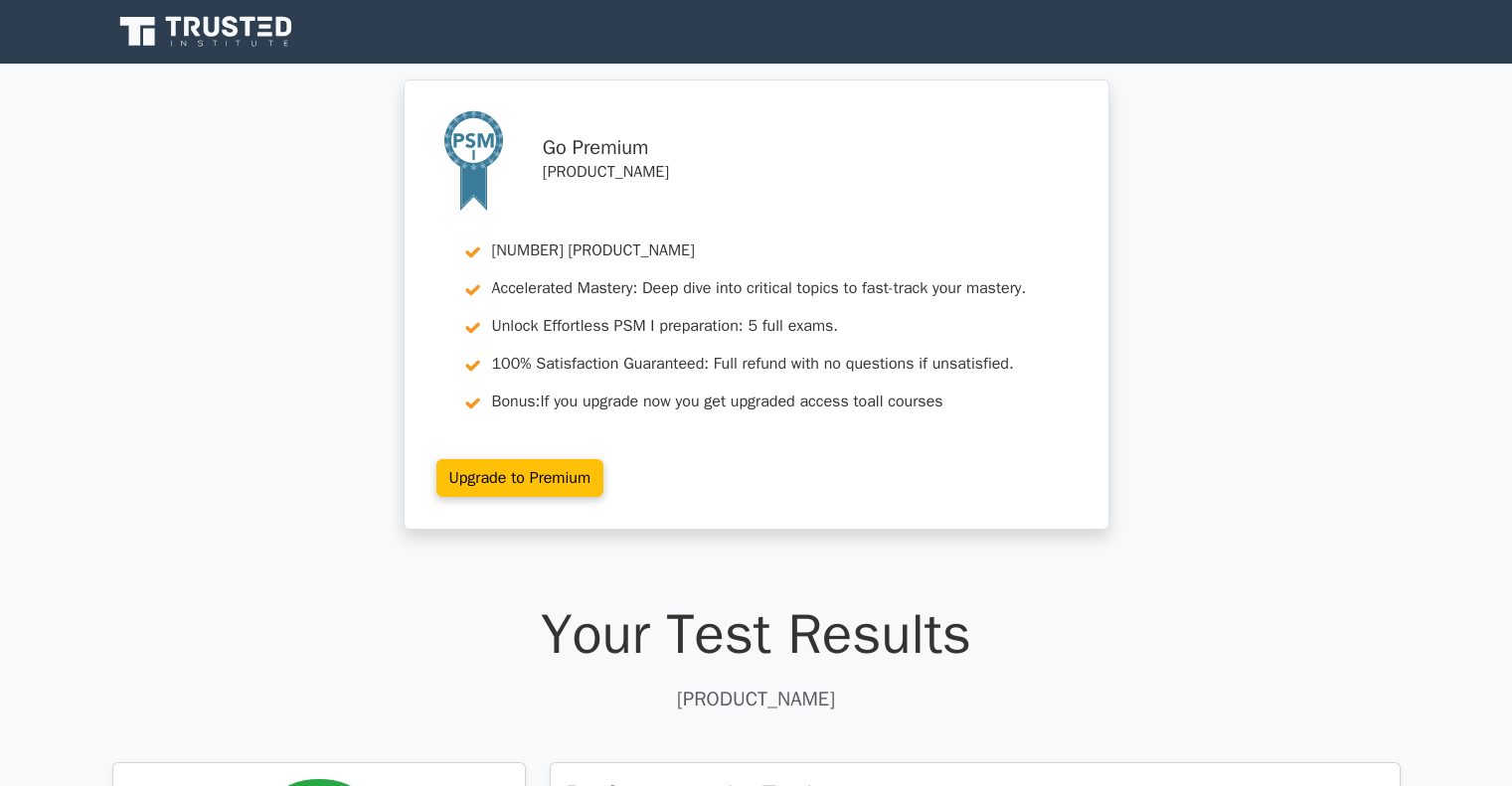 scroll, scrollTop: 0, scrollLeft: 0, axis: both 